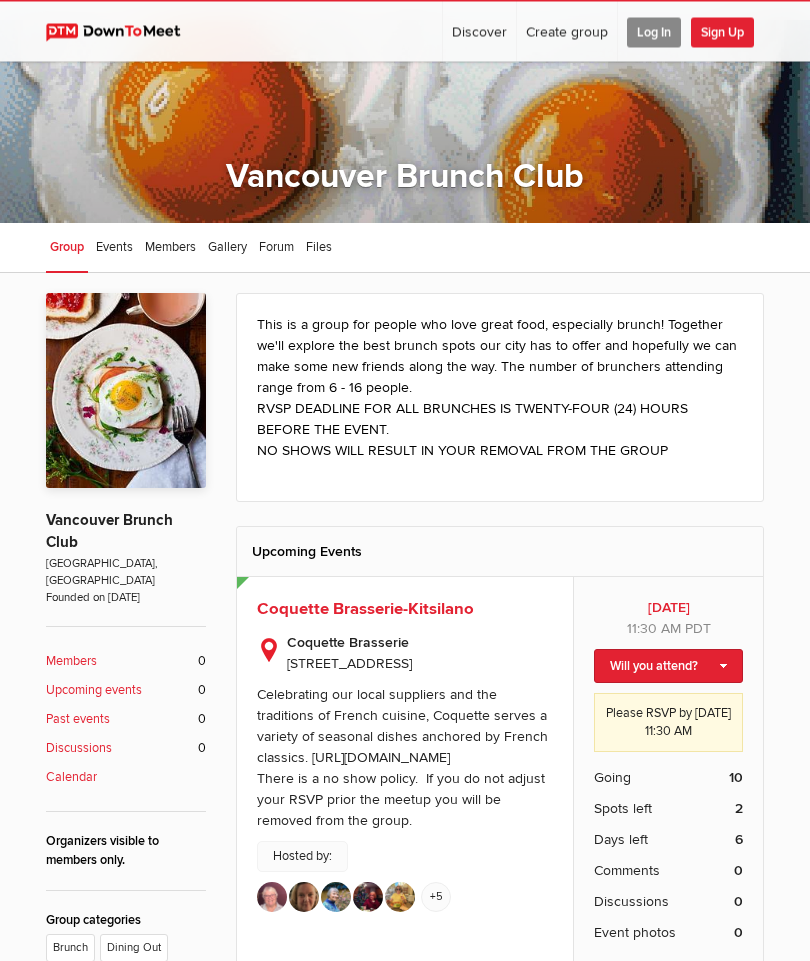 scroll, scrollTop: 0, scrollLeft: 0, axis: both 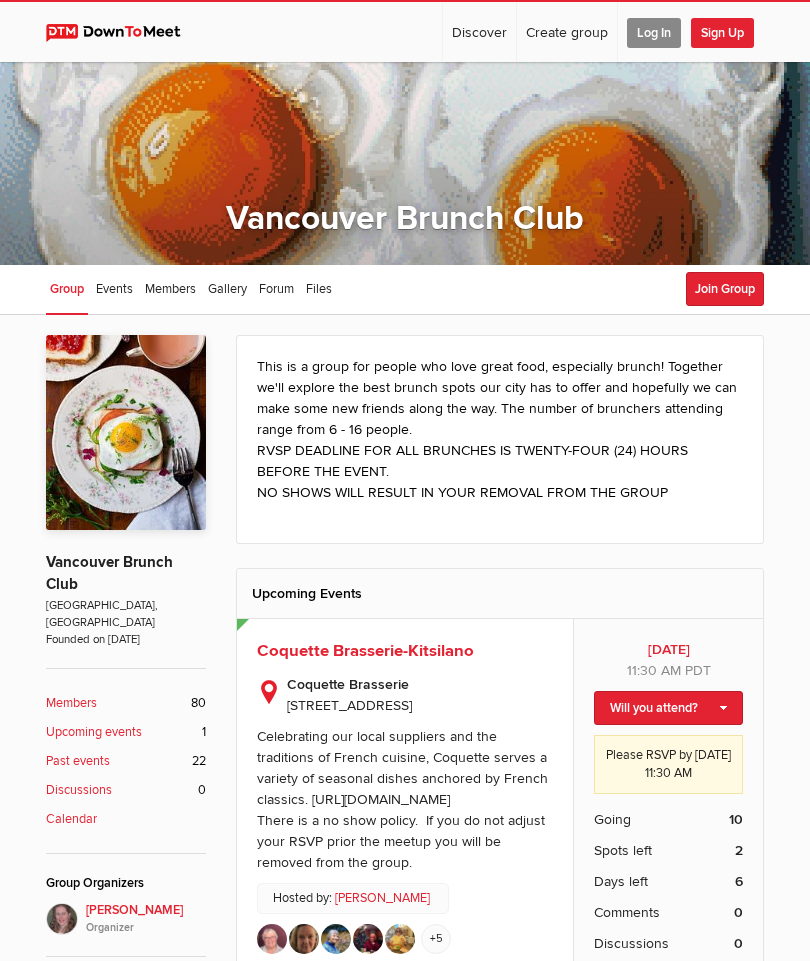 click on "Log In" 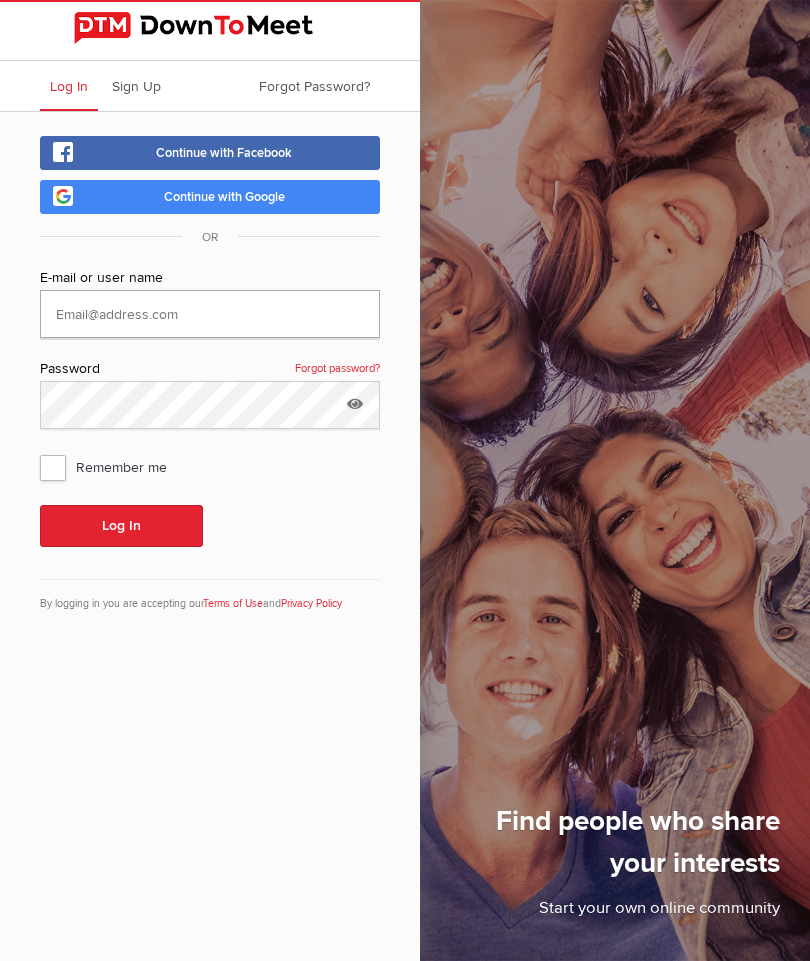 click at bounding box center (210, 314) 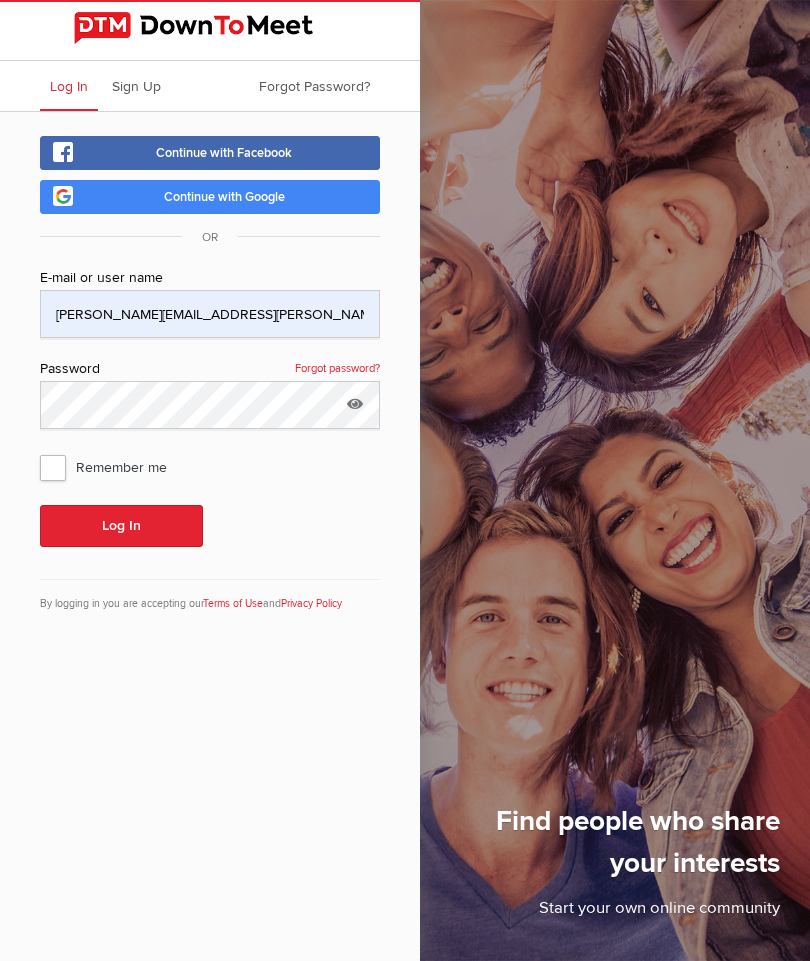 click on "Remember me" 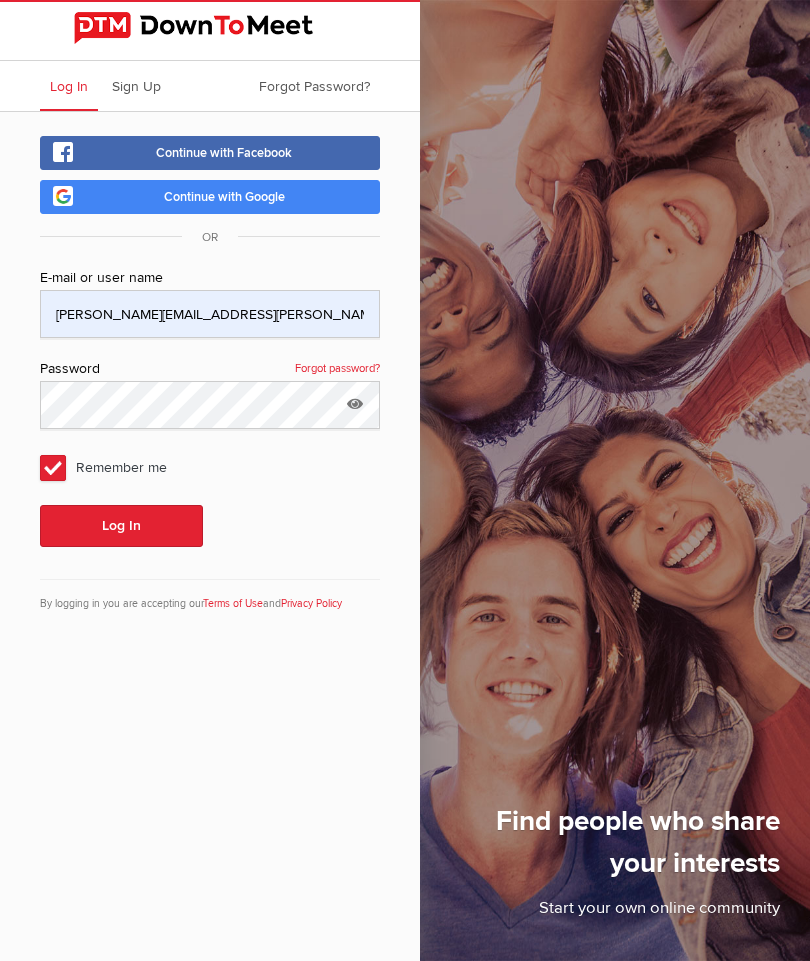 click on "Log In" 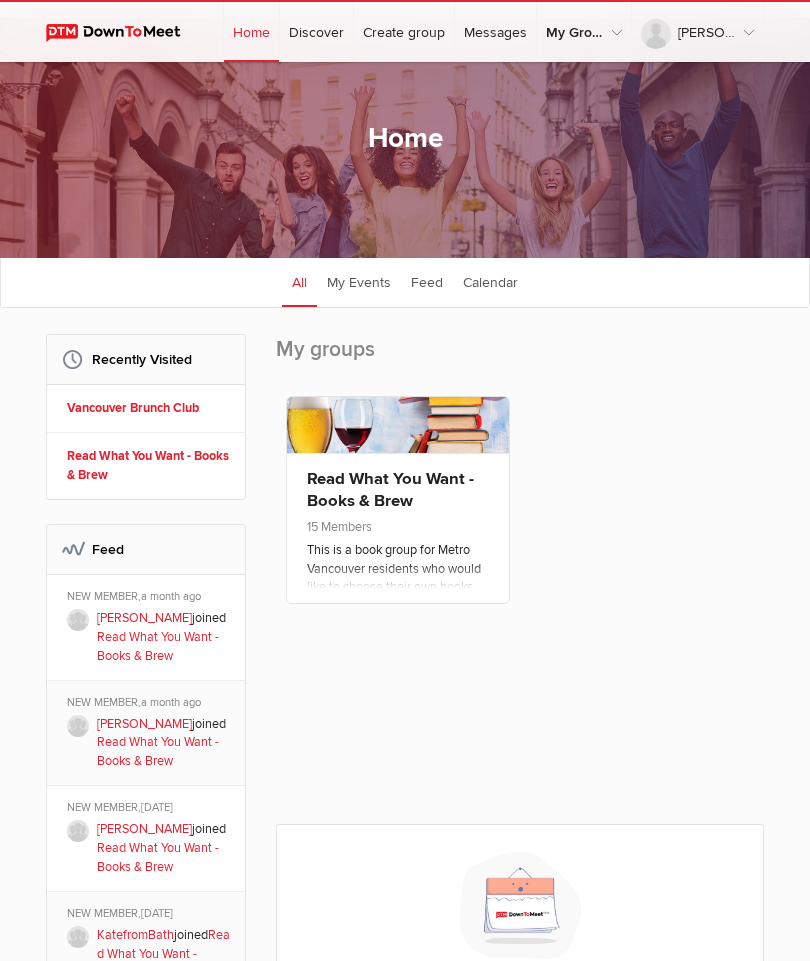 scroll, scrollTop: 0, scrollLeft: 0, axis: both 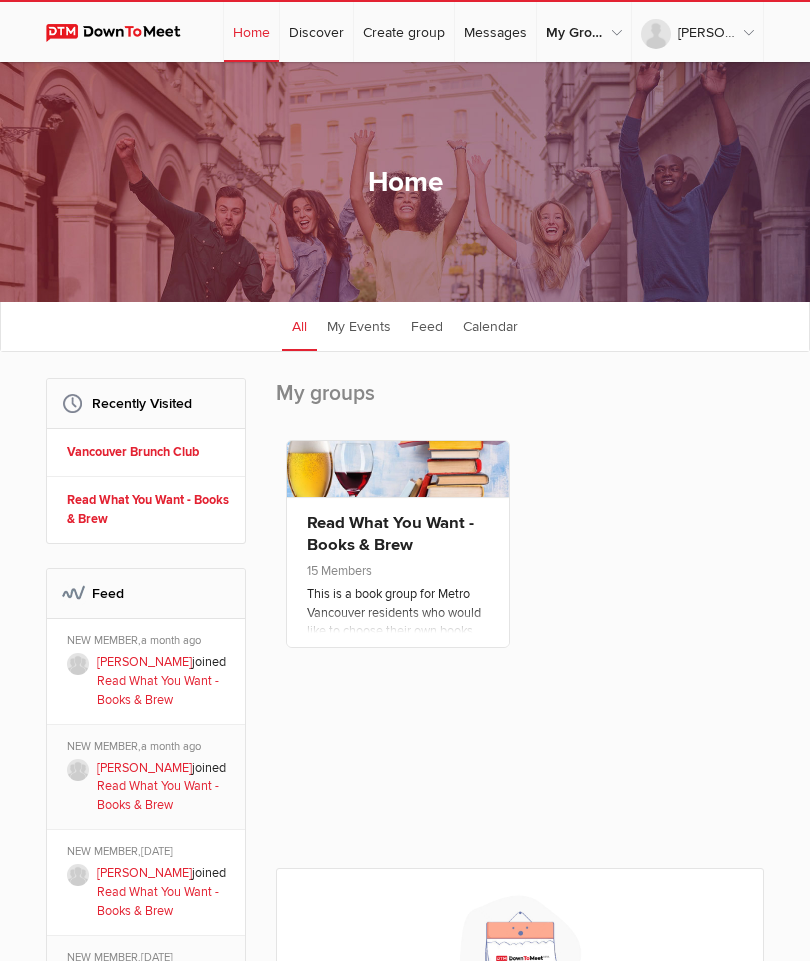 click on "Discover" 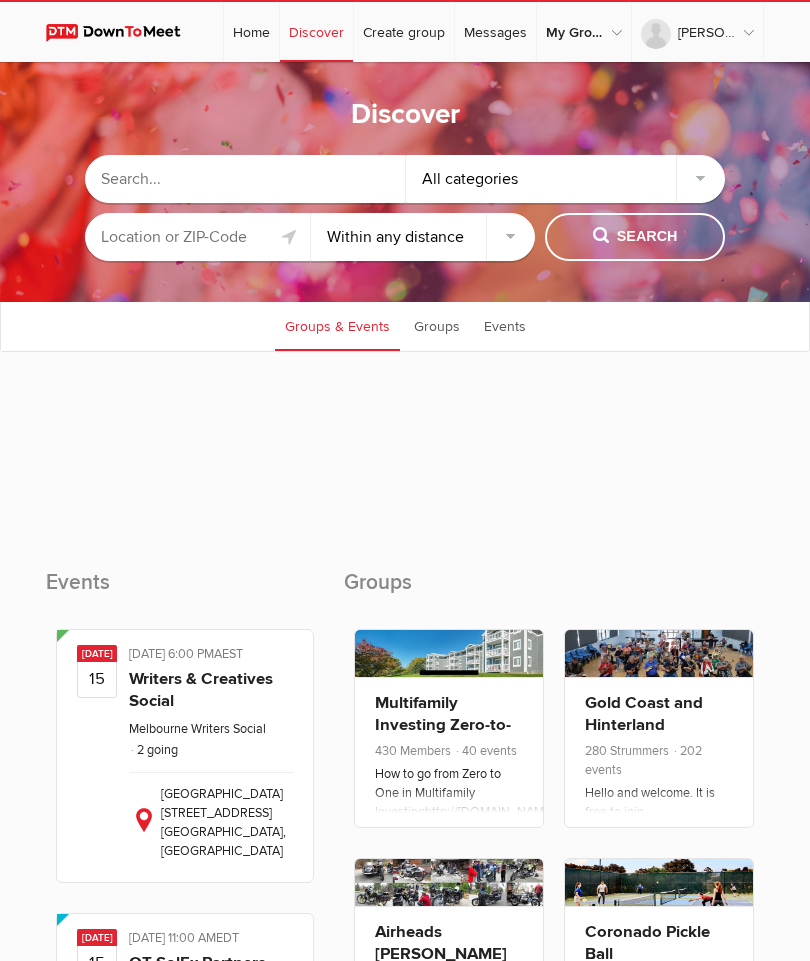 click 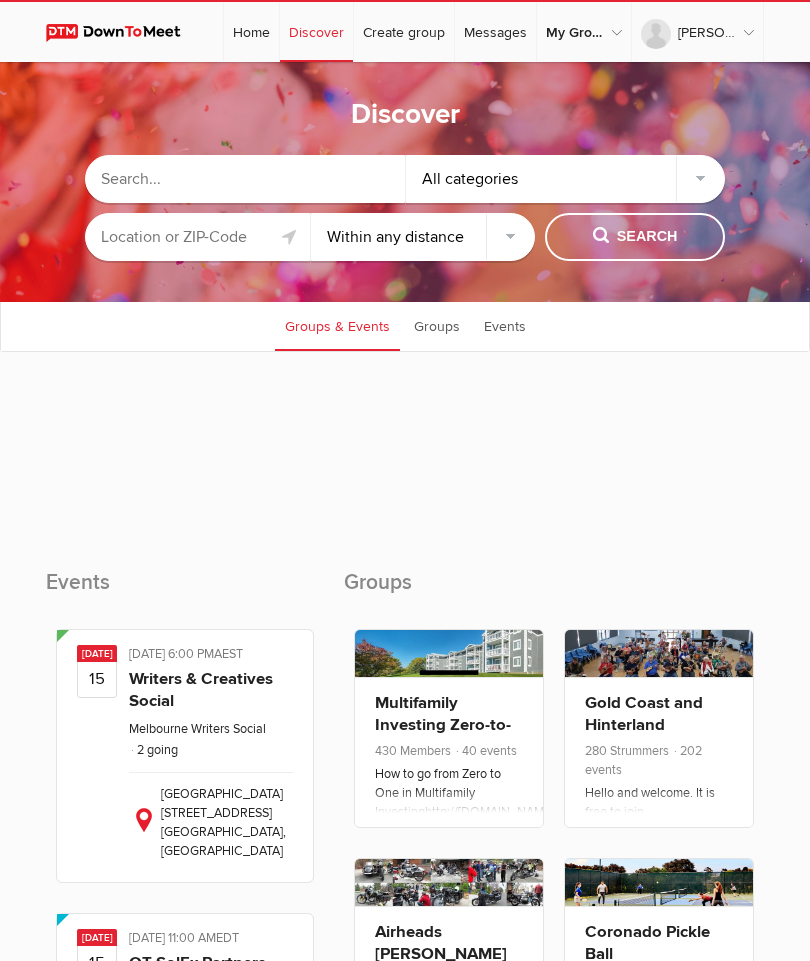 paste on "Vancouver-Brunch-Club/home" 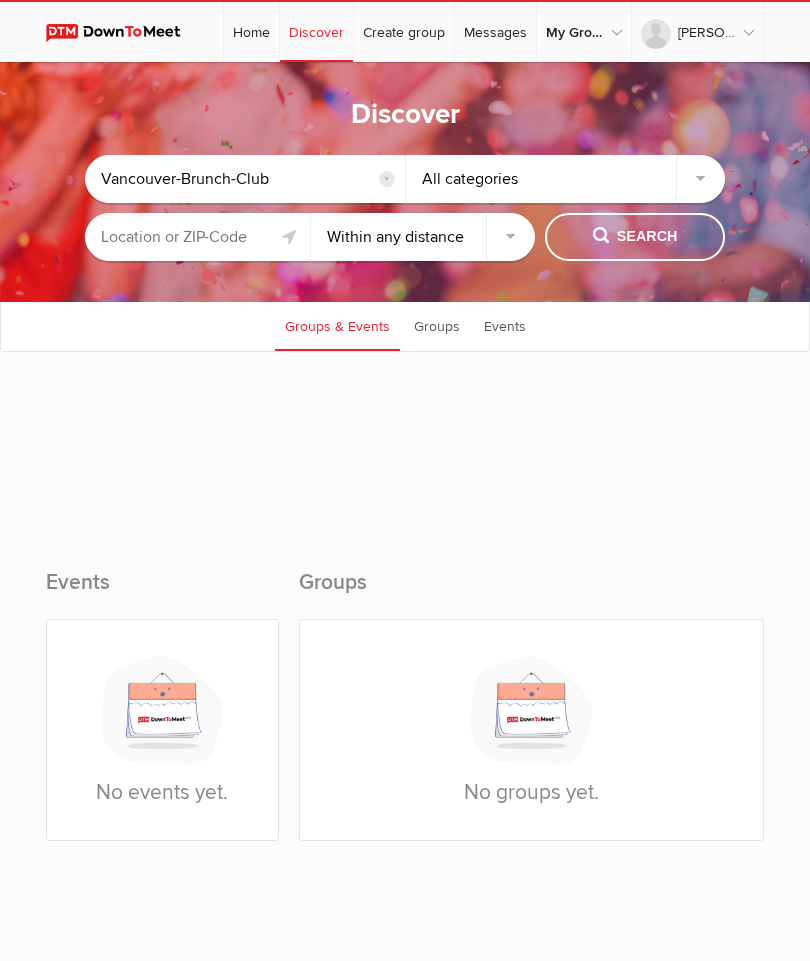 click on "Search" 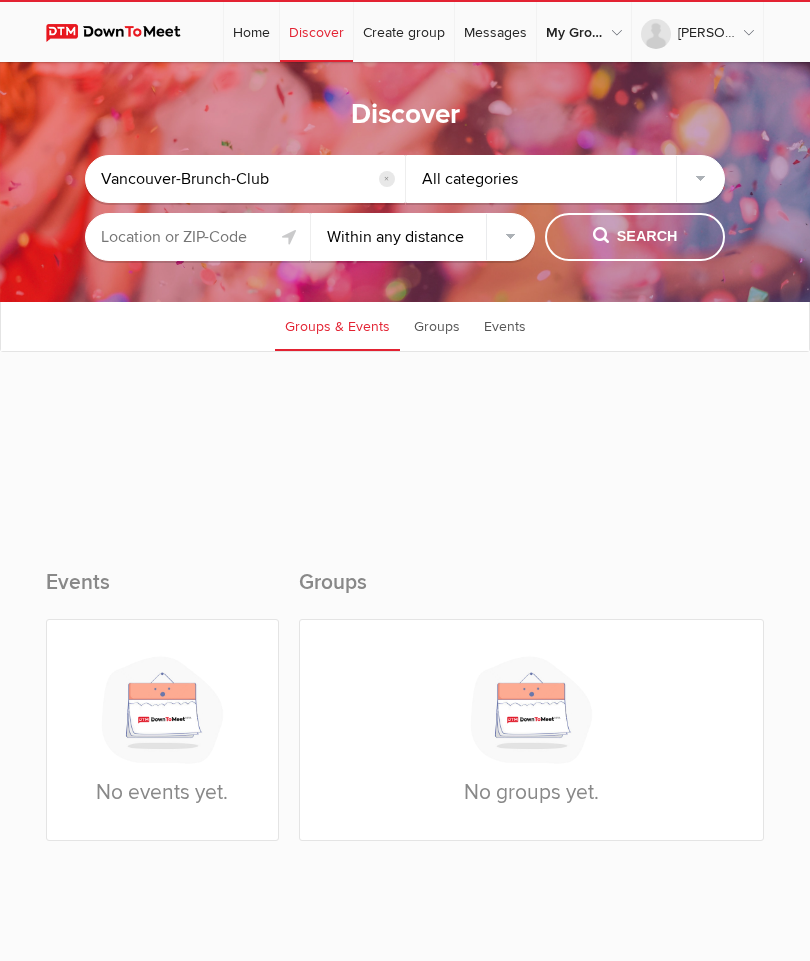 click on "Search" 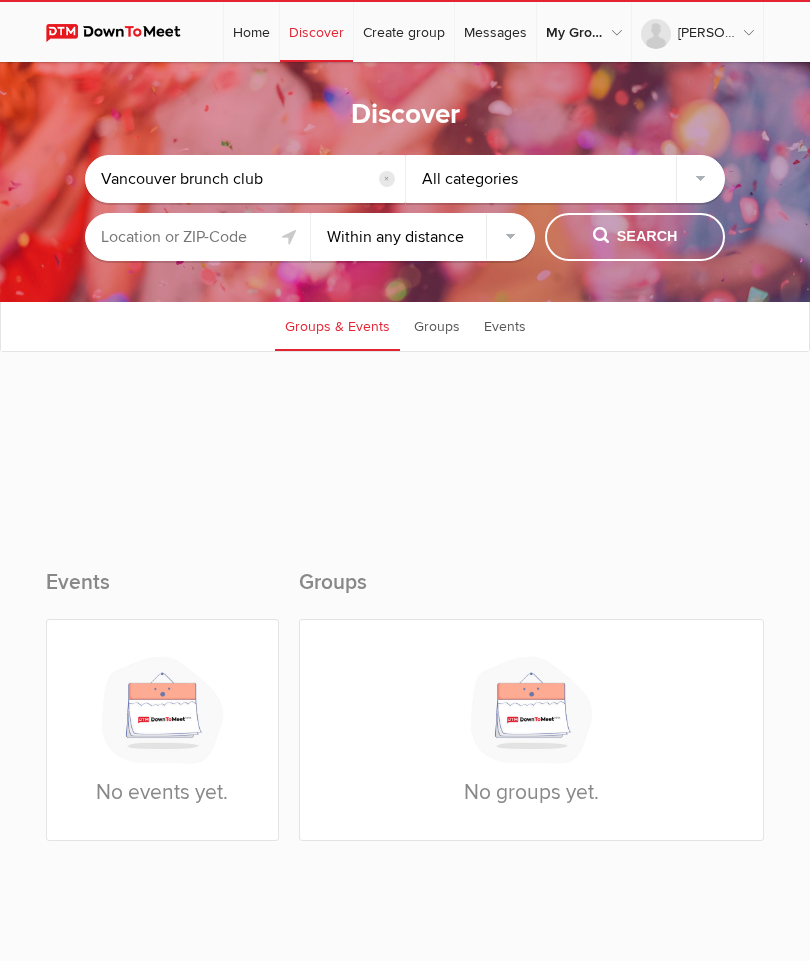 type on "Vancouver brunch club" 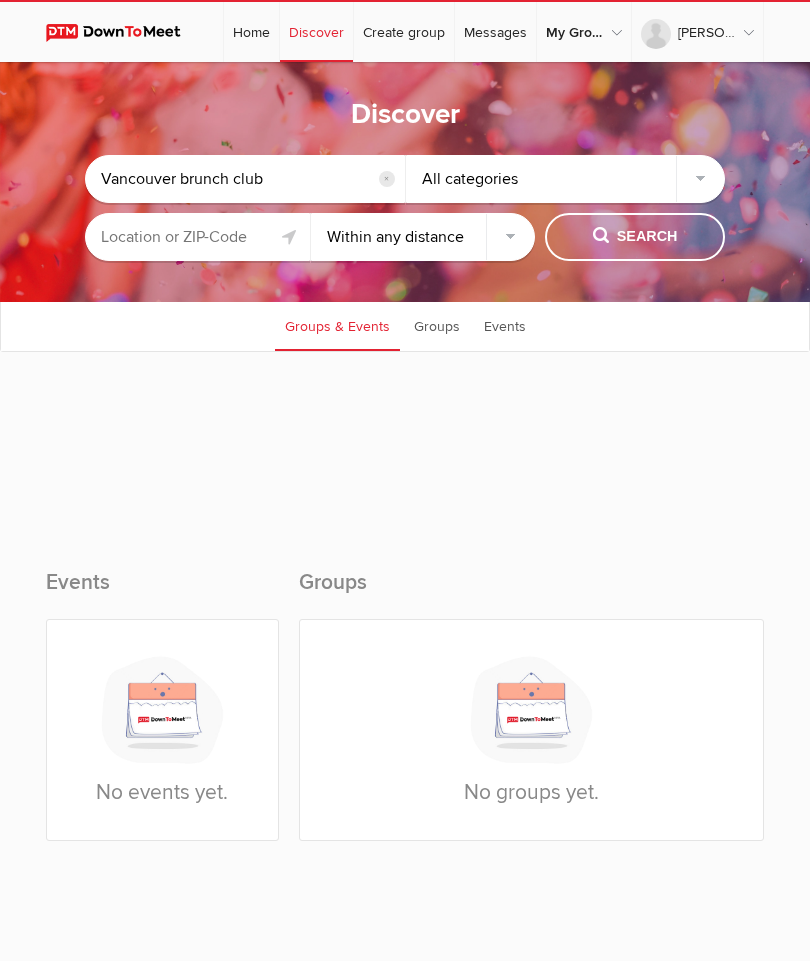 click on "Search" 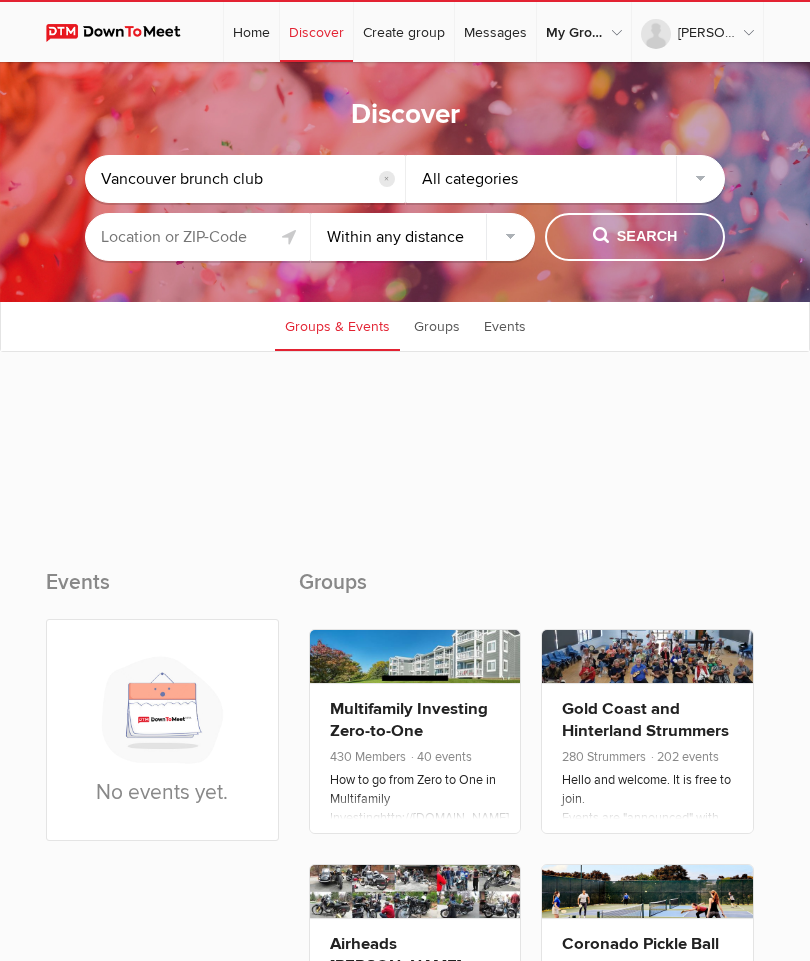 click 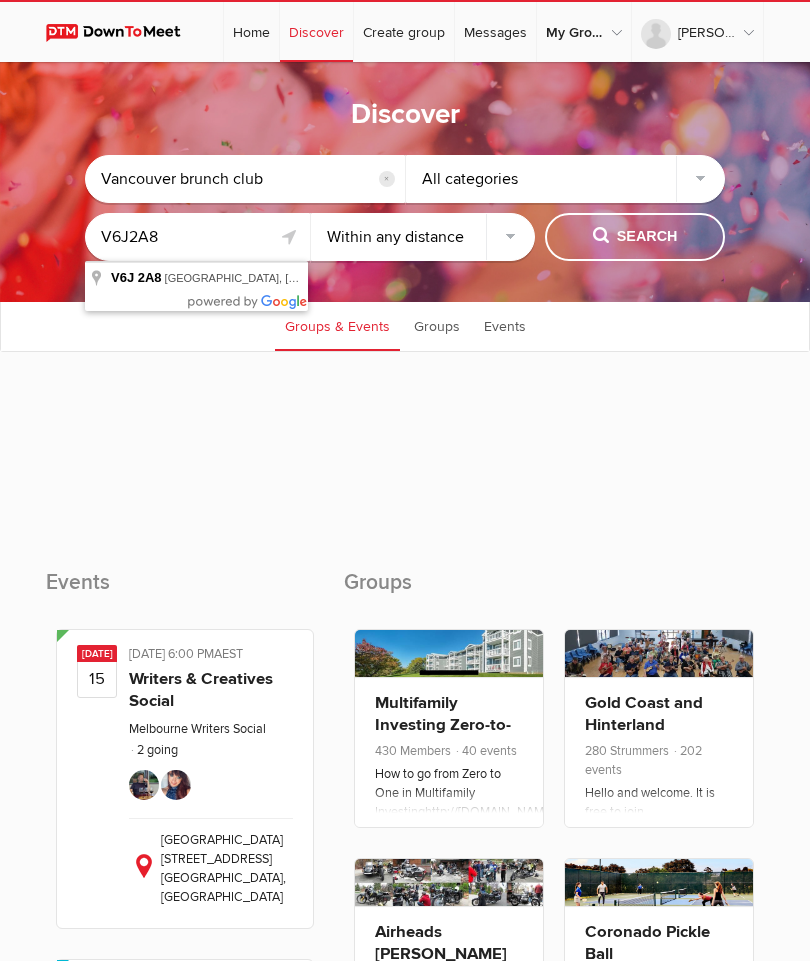 type on "[STREET_ADDRESS]" 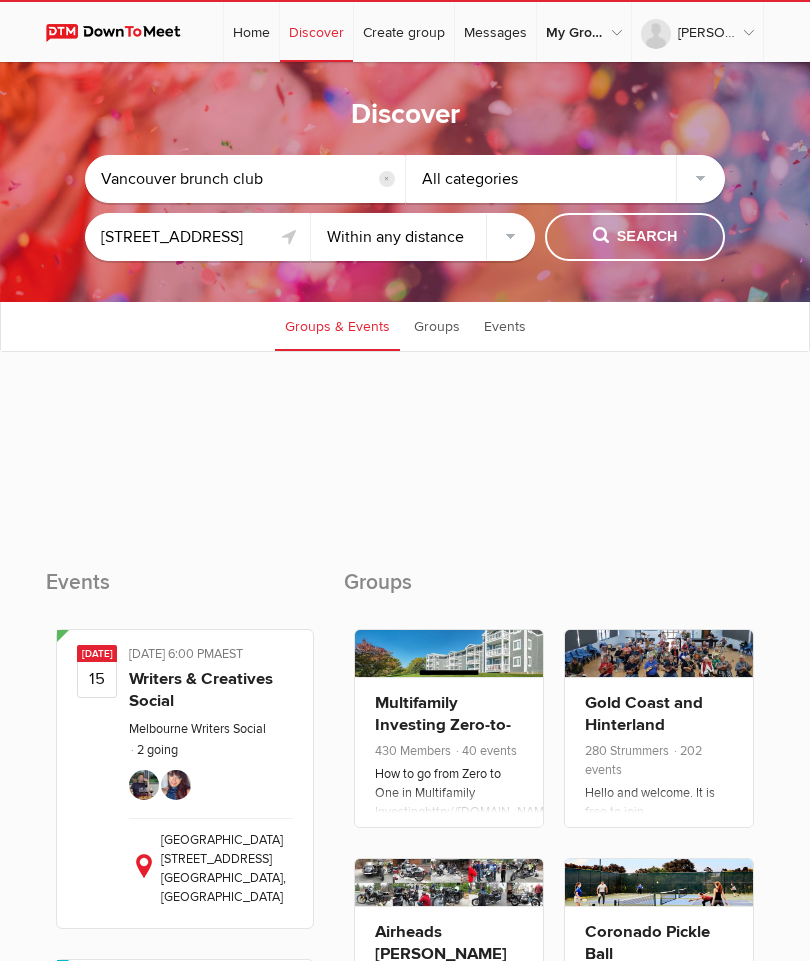 click on "Search" 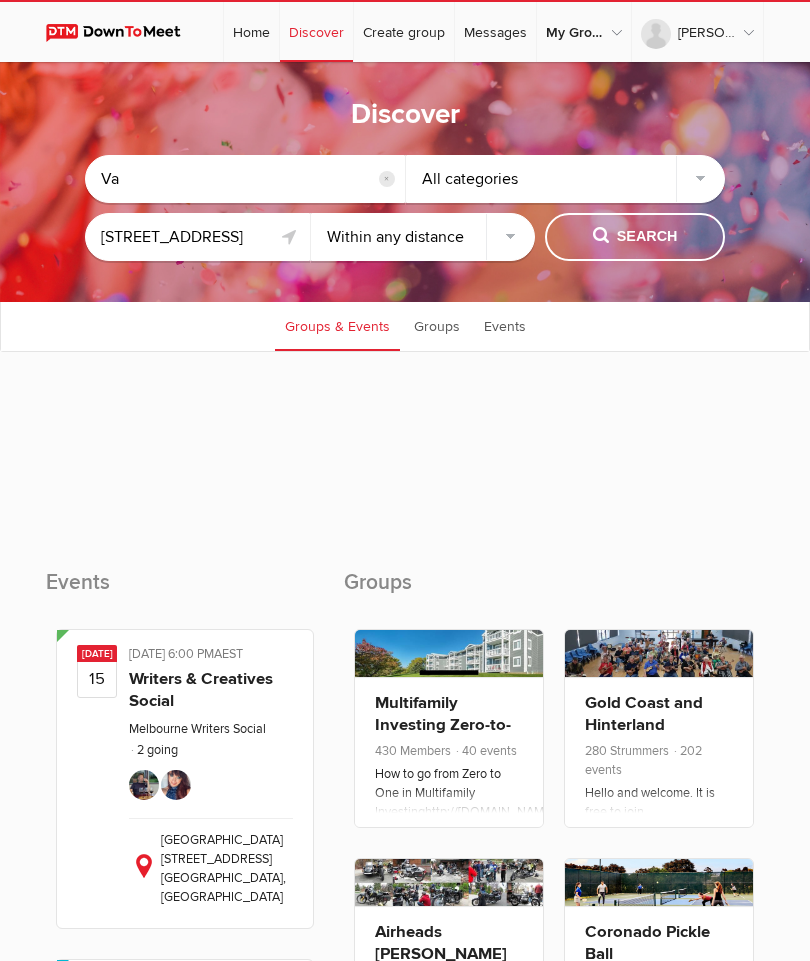 type on "V" 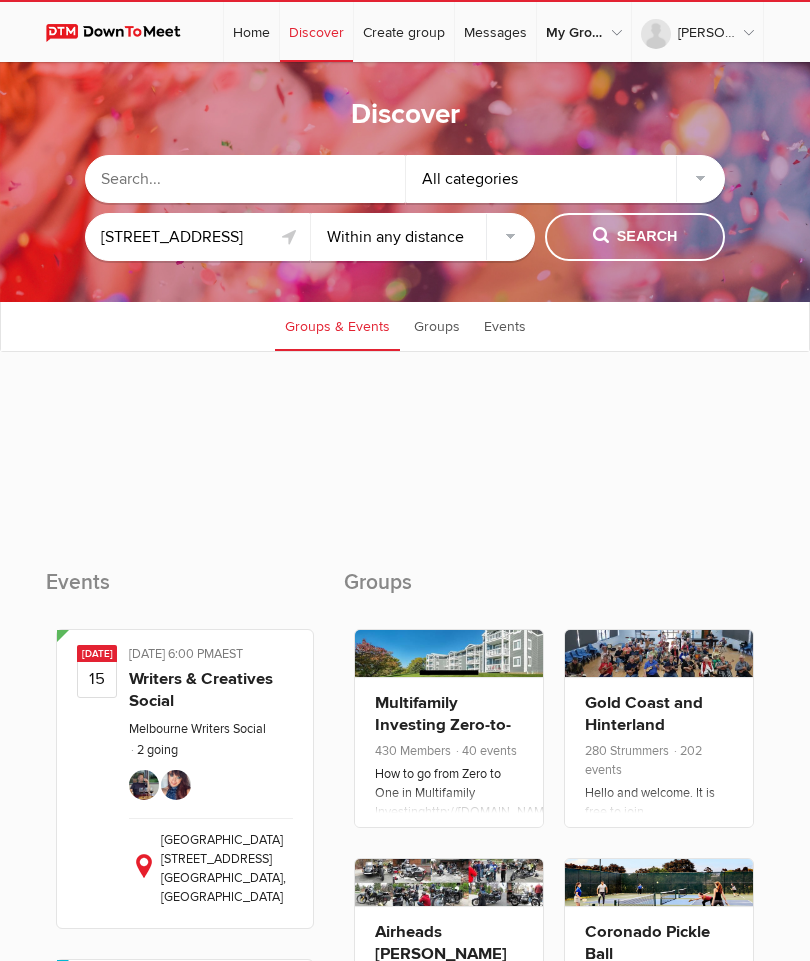 type 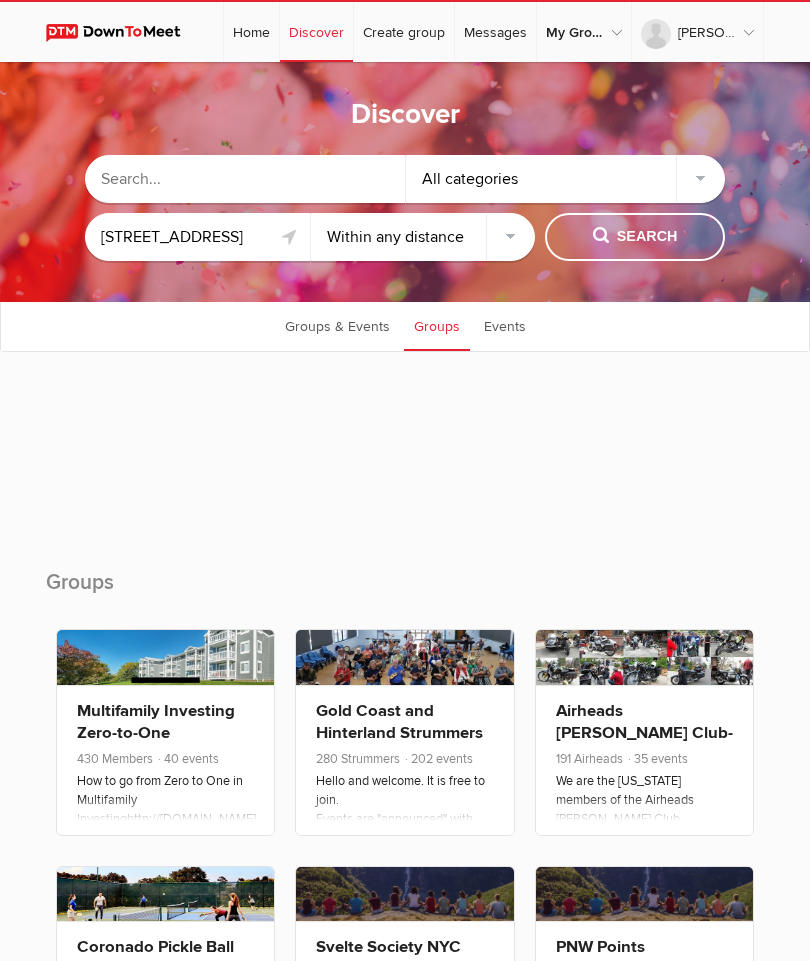 click on "Search" 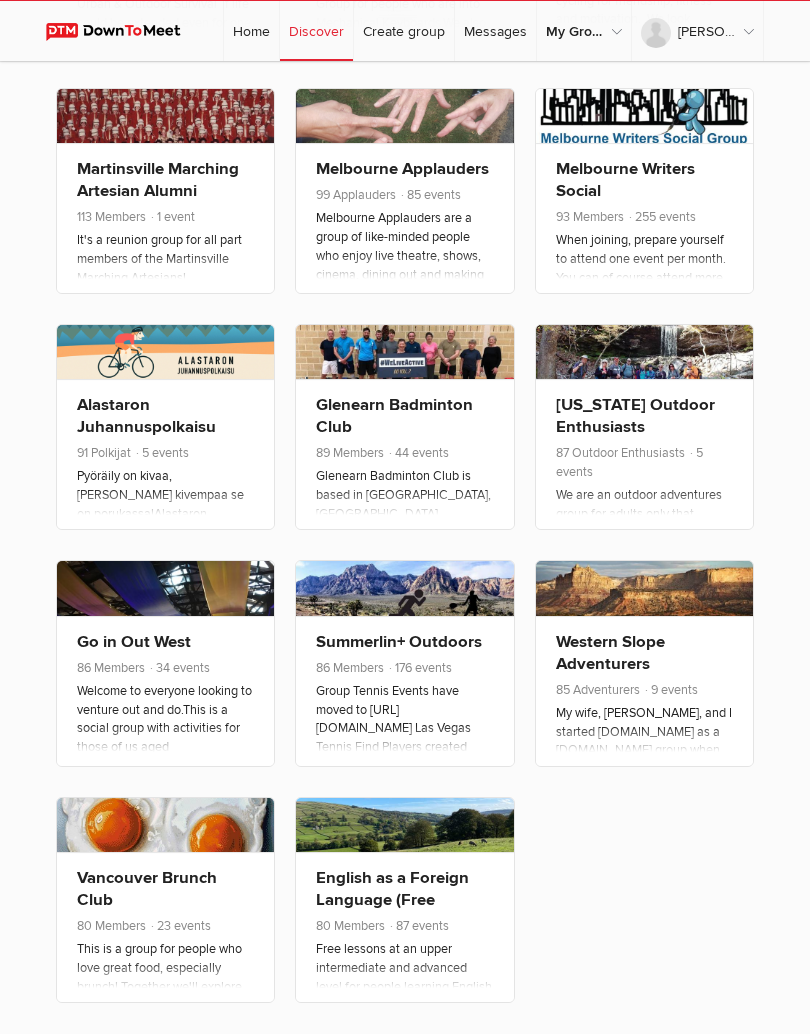scroll, scrollTop: 1269, scrollLeft: 0, axis: vertical 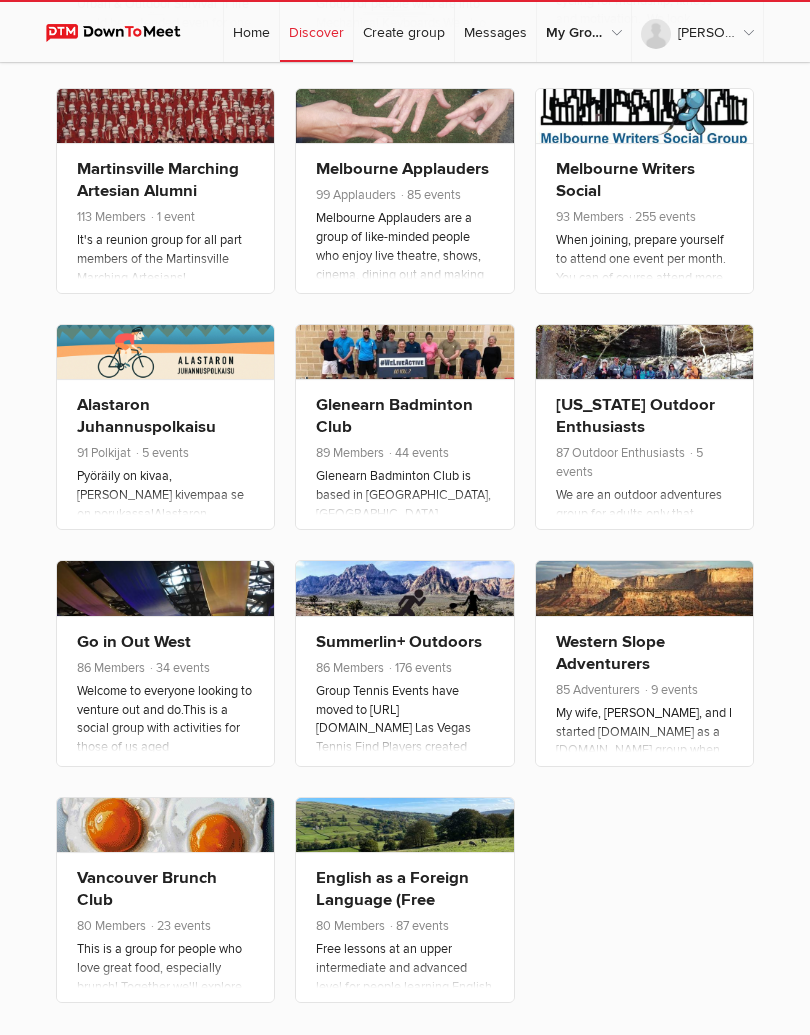 click on "23 events" 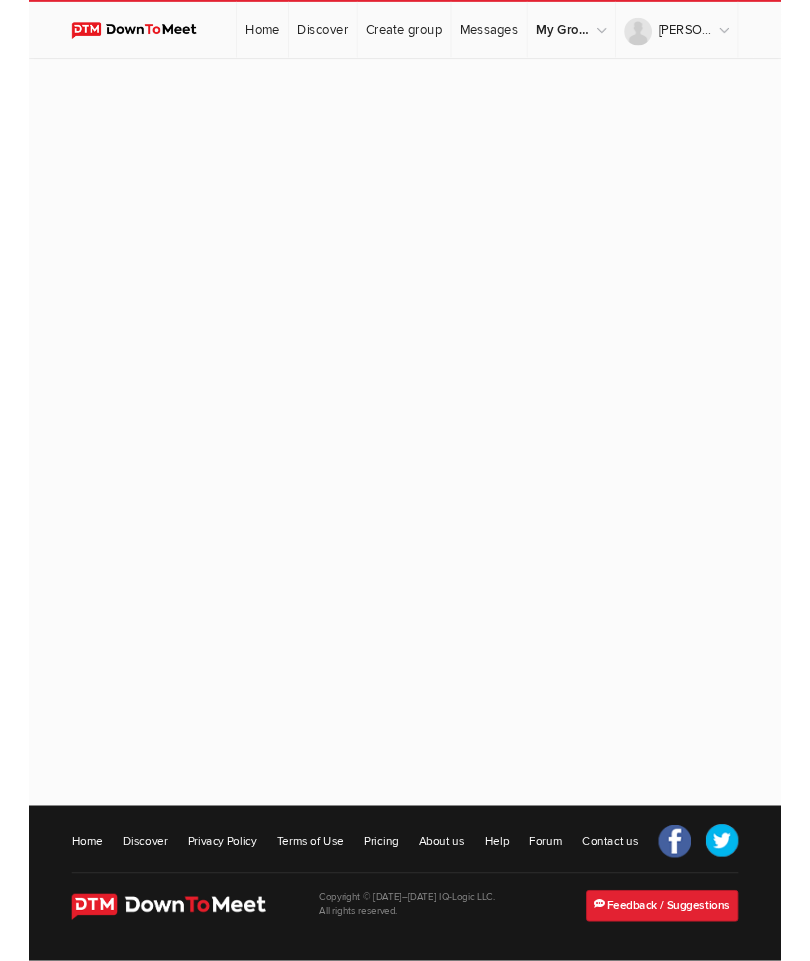 scroll, scrollTop: 0, scrollLeft: 0, axis: both 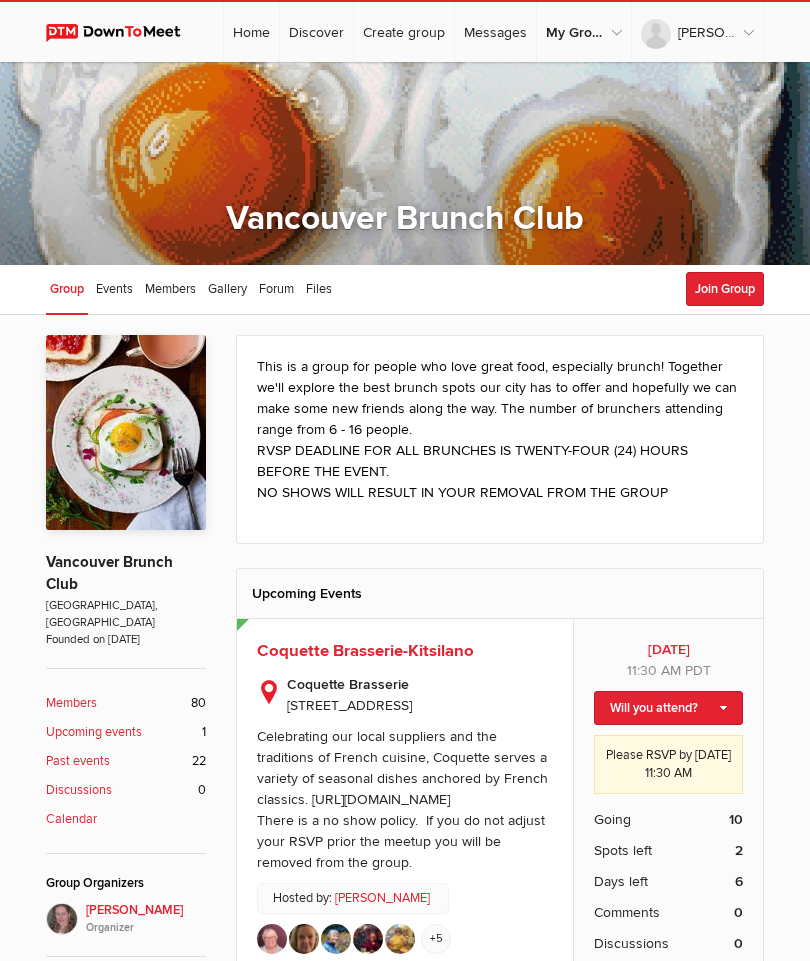 click on "Join Group" 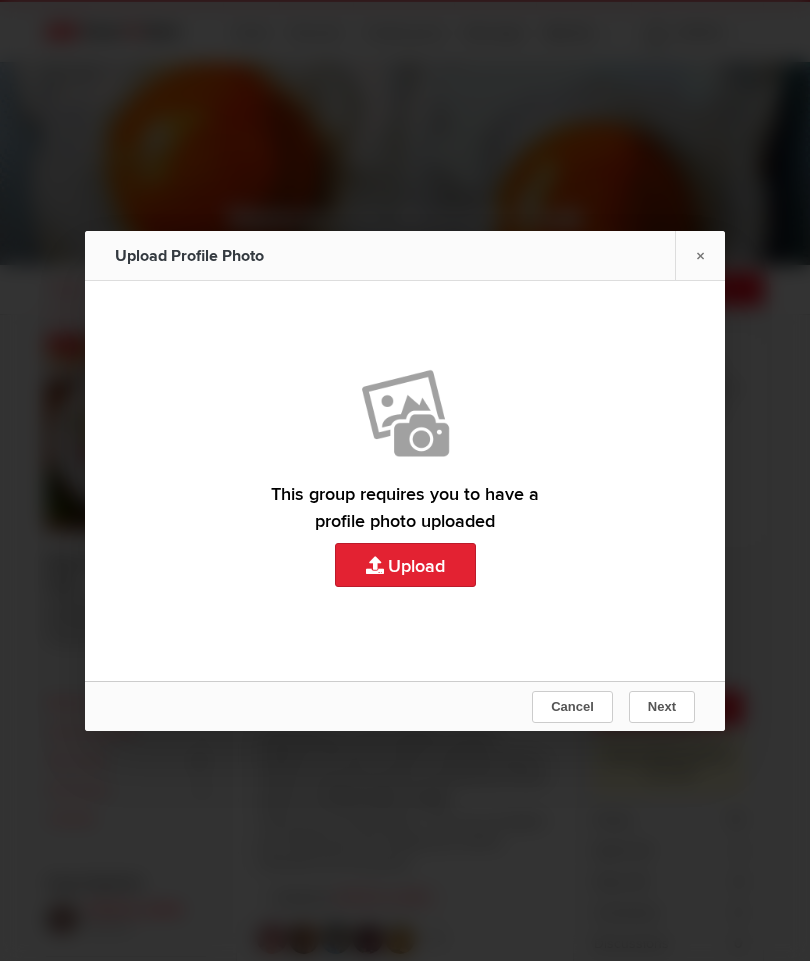 click at bounding box center (405, 481) 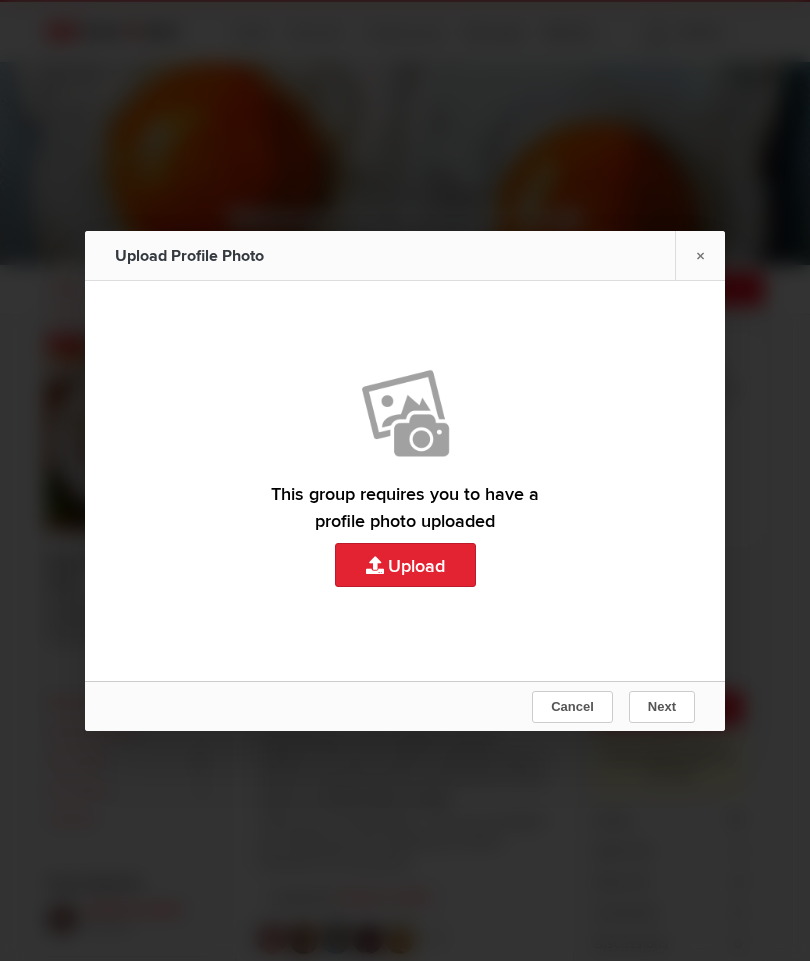 type on "C:\fakepath\[PERSON_NAME].jpeg" 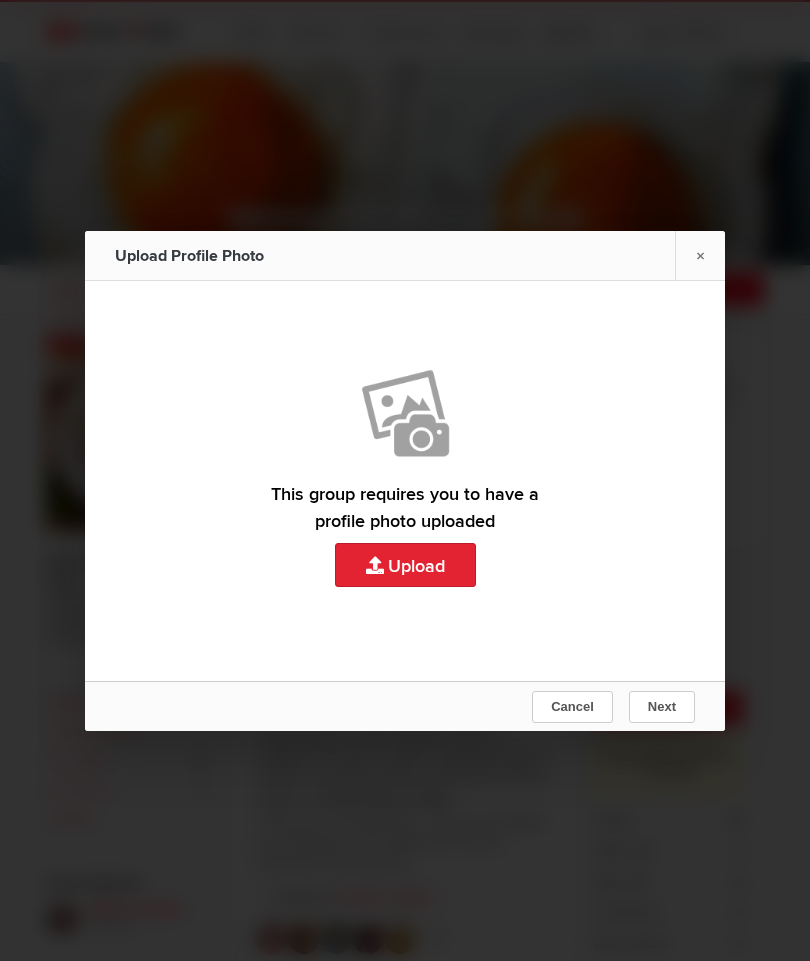 type 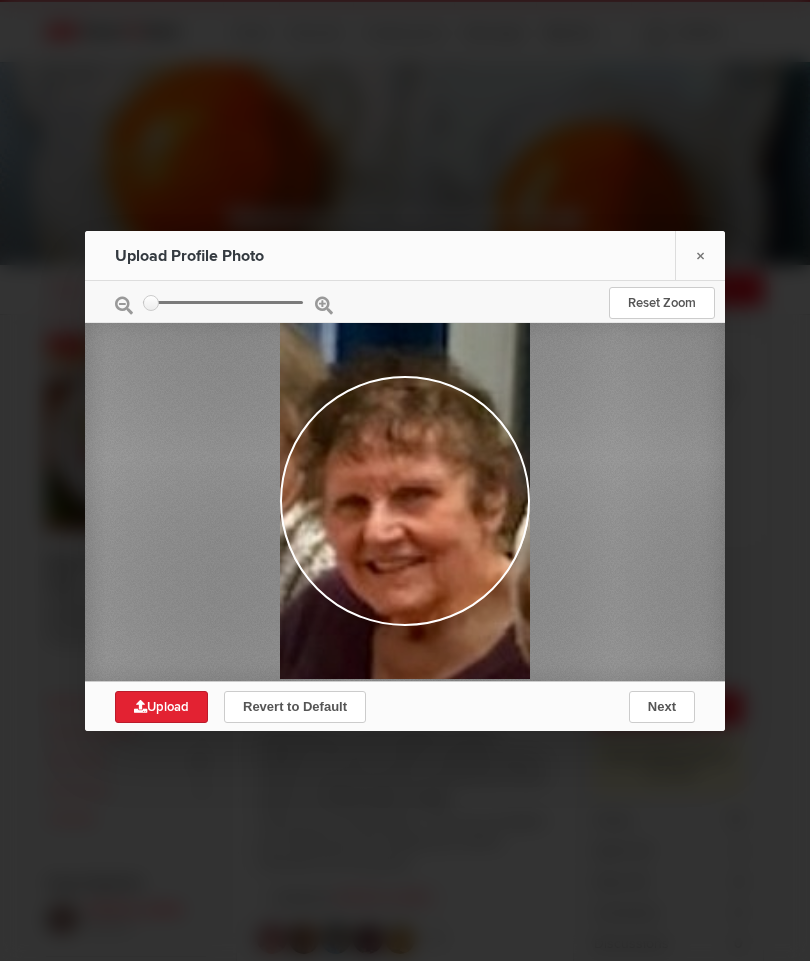 click at bounding box center (435, 882) 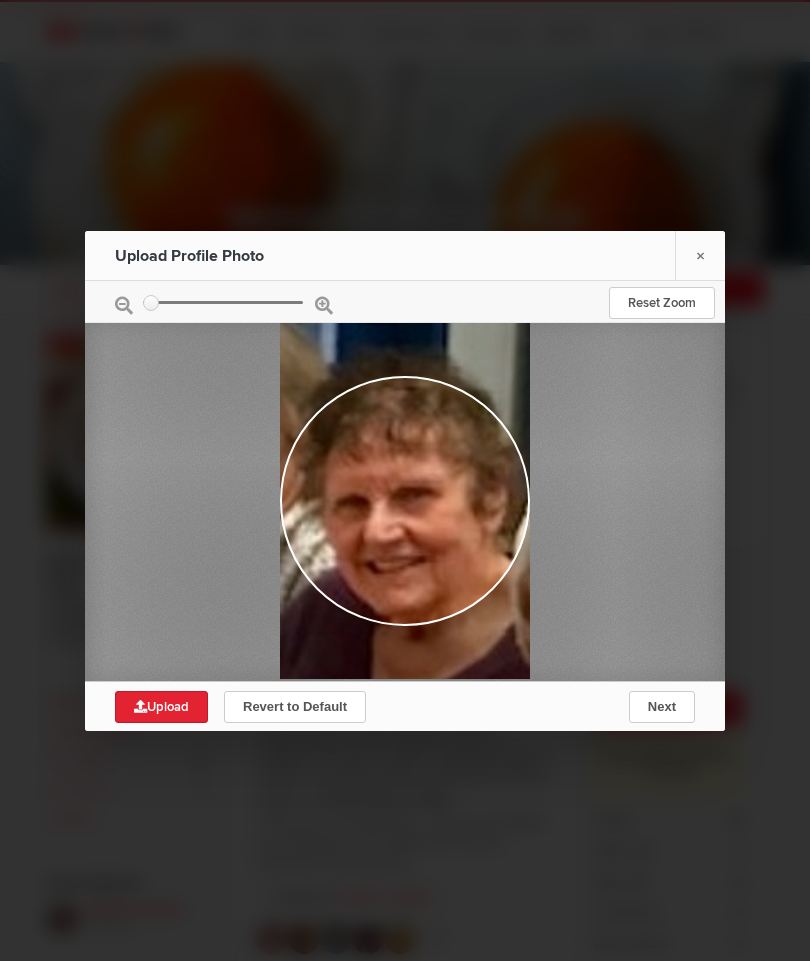 click at bounding box center [435, 882] 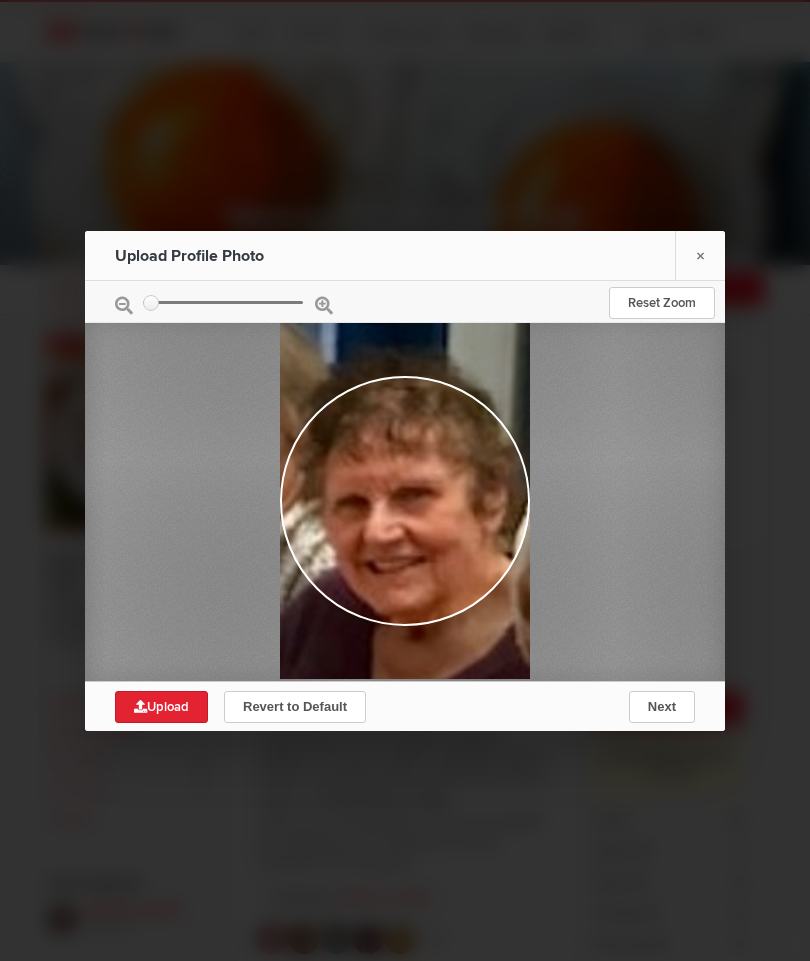 click at bounding box center (435, 882) 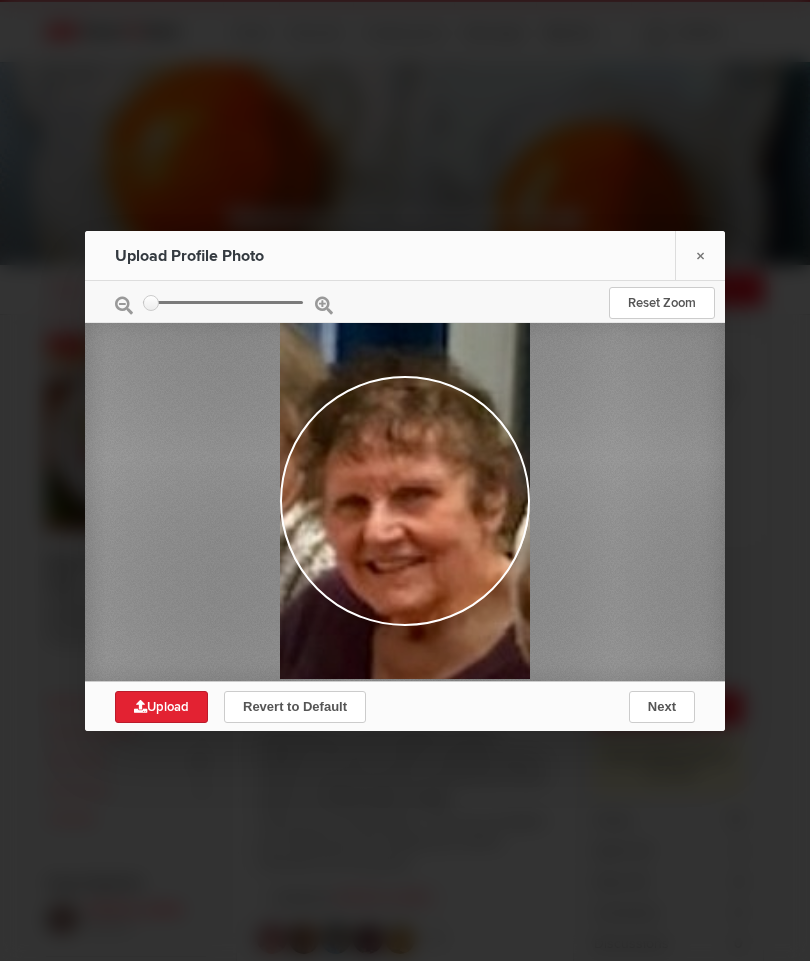 click on "×" 